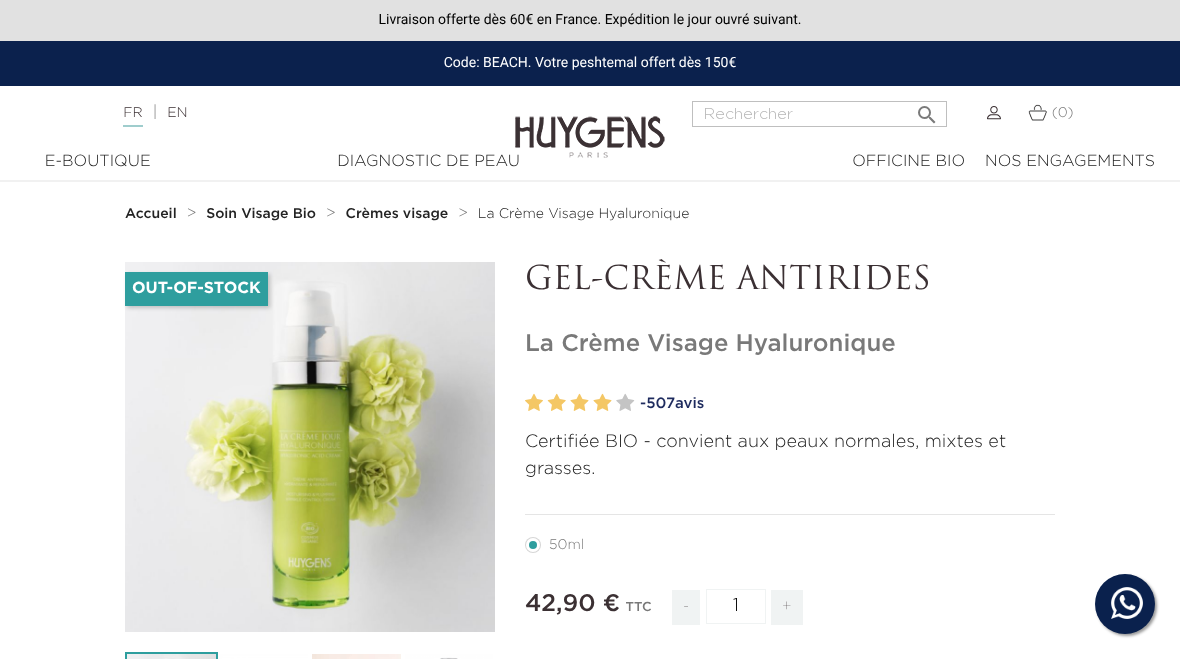 scroll, scrollTop: 0, scrollLeft: 0, axis: both 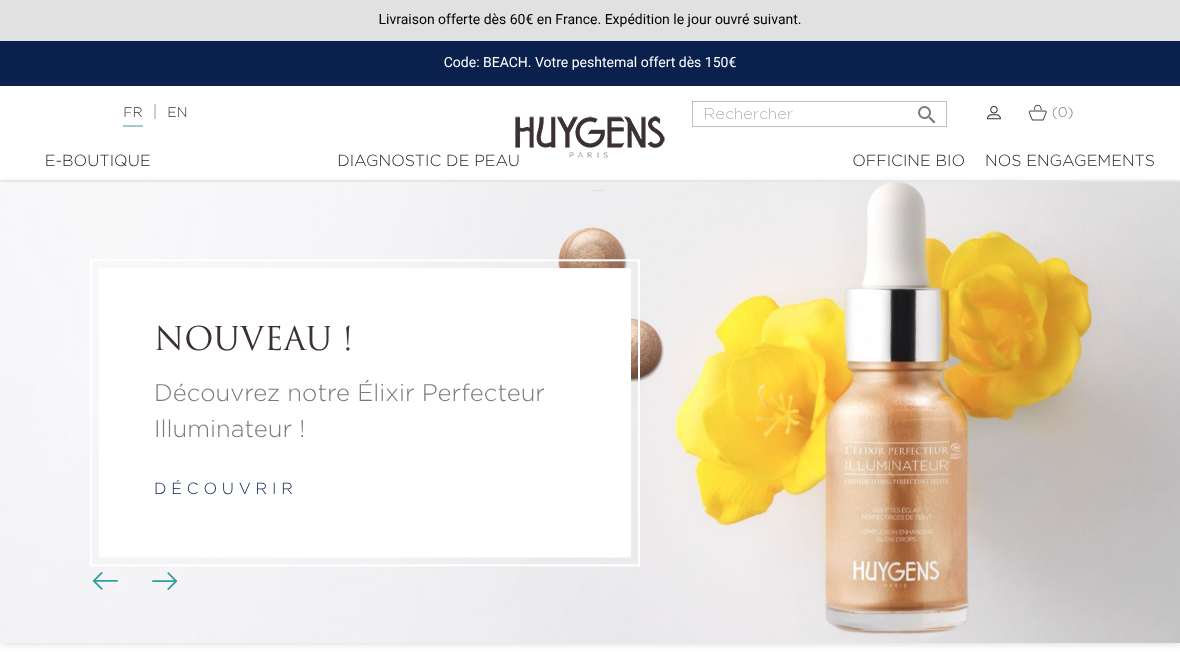 click on "E-Boutique" at bounding box center (97, 162) 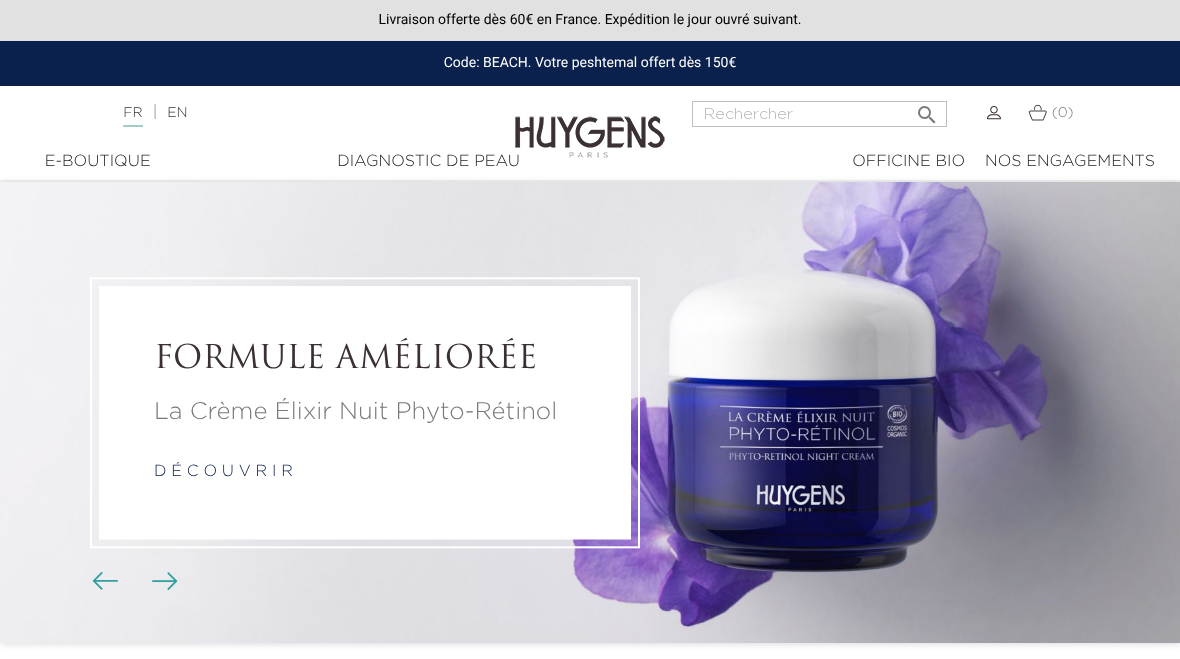 click on "E-Boutique" at bounding box center (97, 162) 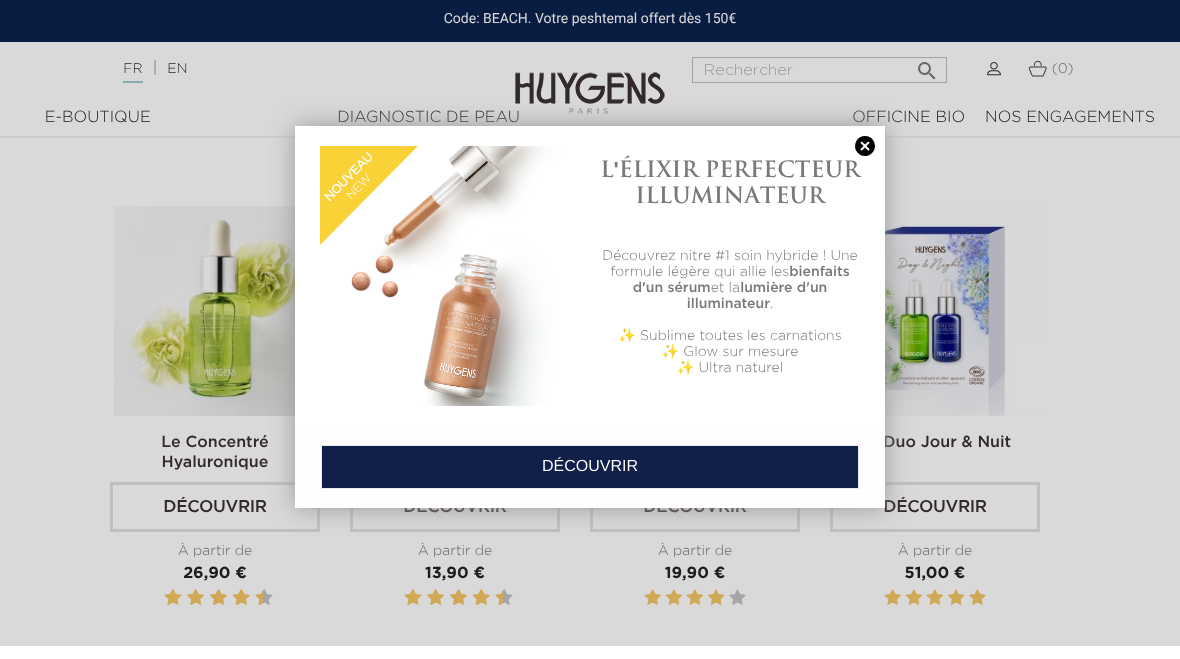 scroll, scrollTop: 560, scrollLeft: 15, axis: both 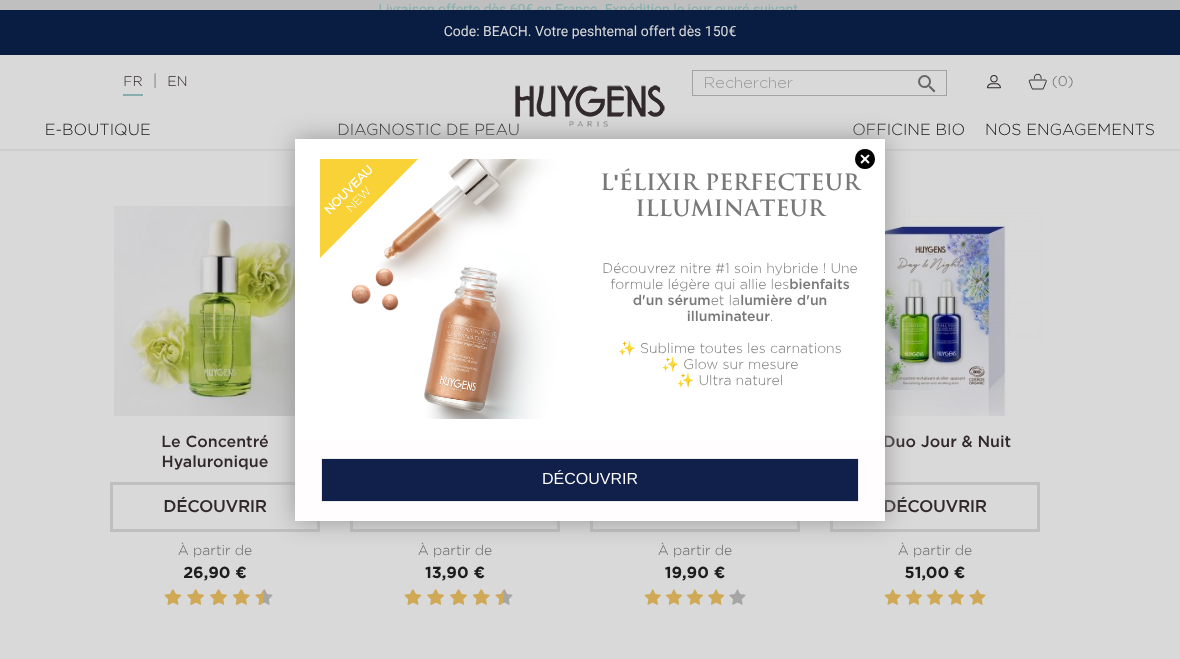 click at bounding box center (865, 159) 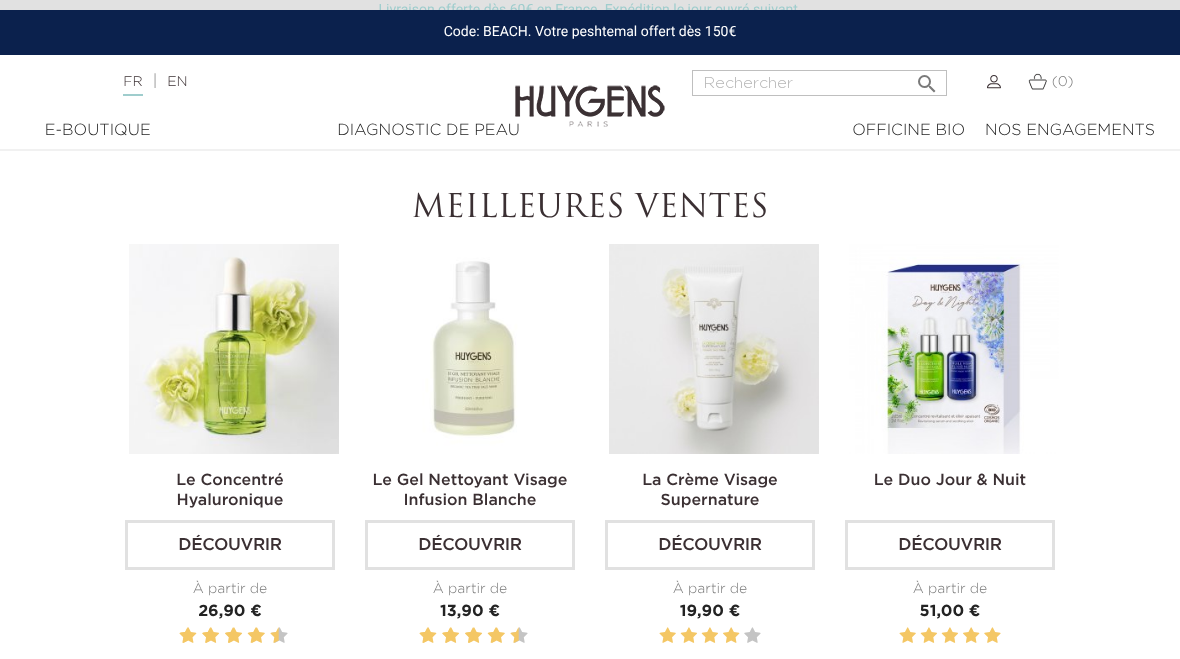 scroll, scrollTop: 519, scrollLeft: 0, axis: vertical 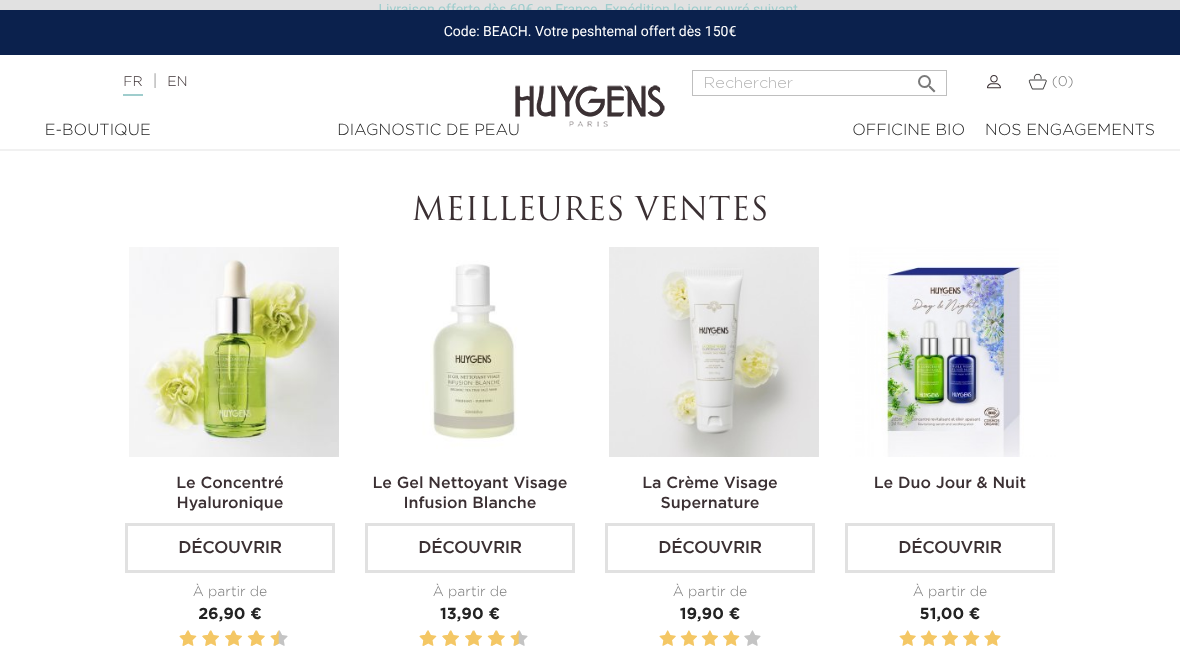 click at bounding box center (474, 352) 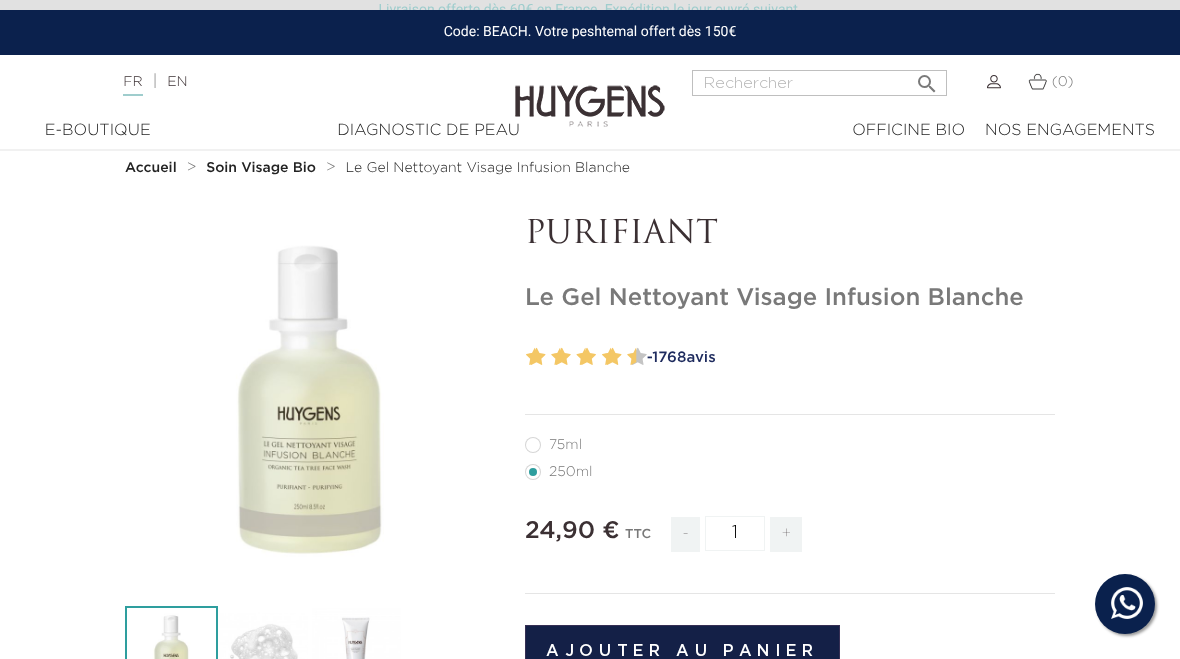 scroll, scrollTop: 0, scrollLeft: 0, axis: both 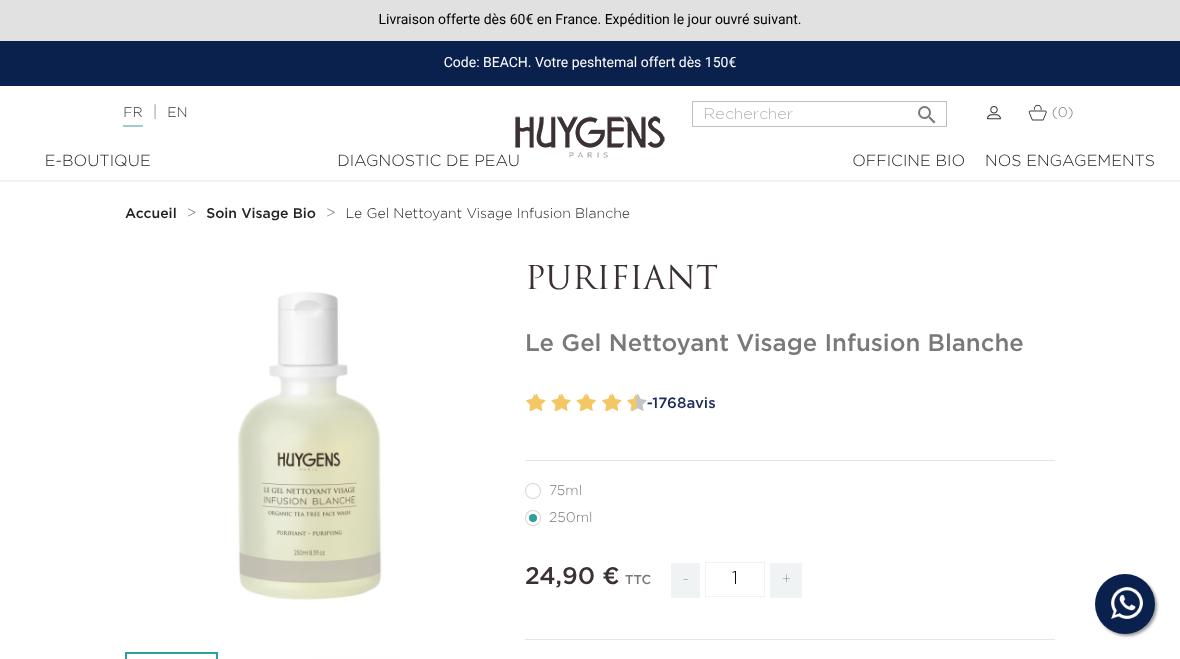 click on "Soin Visage Bio" at bounding box center [261, 214] 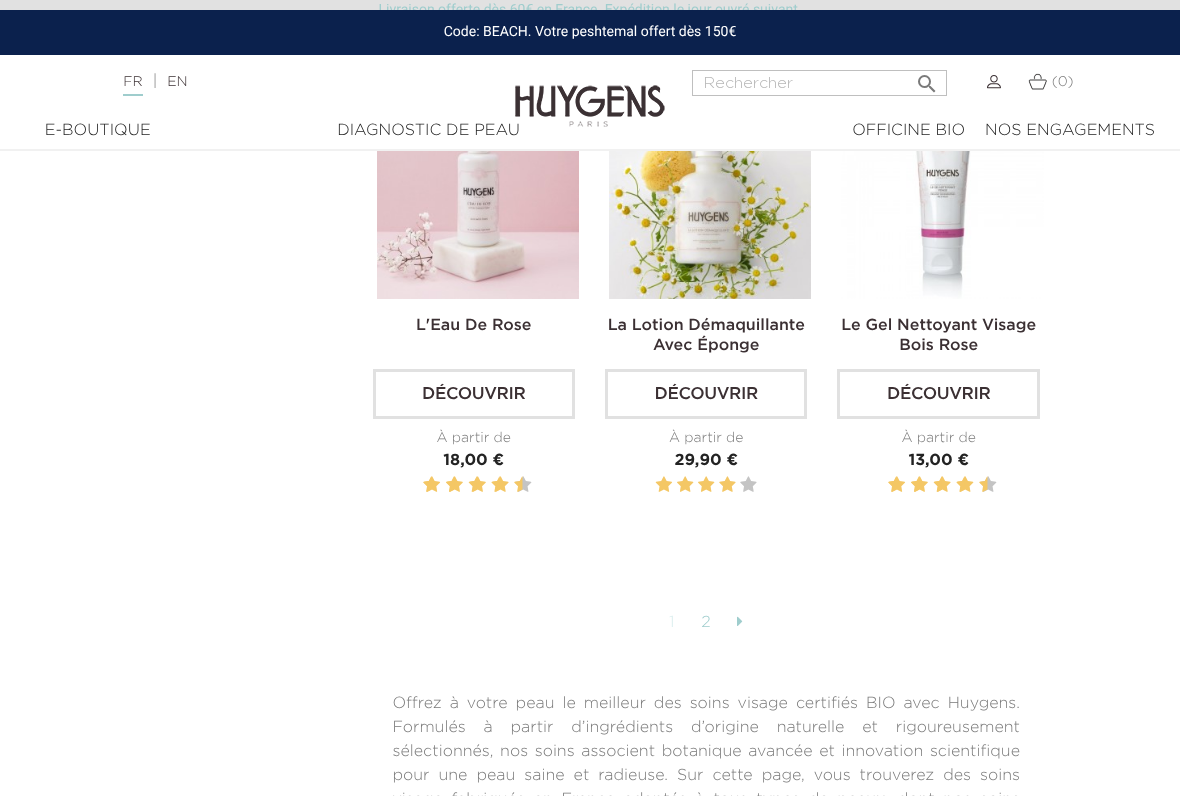 scroll, scrollTop: 4700, scrollLeft: 0, axis: vertical 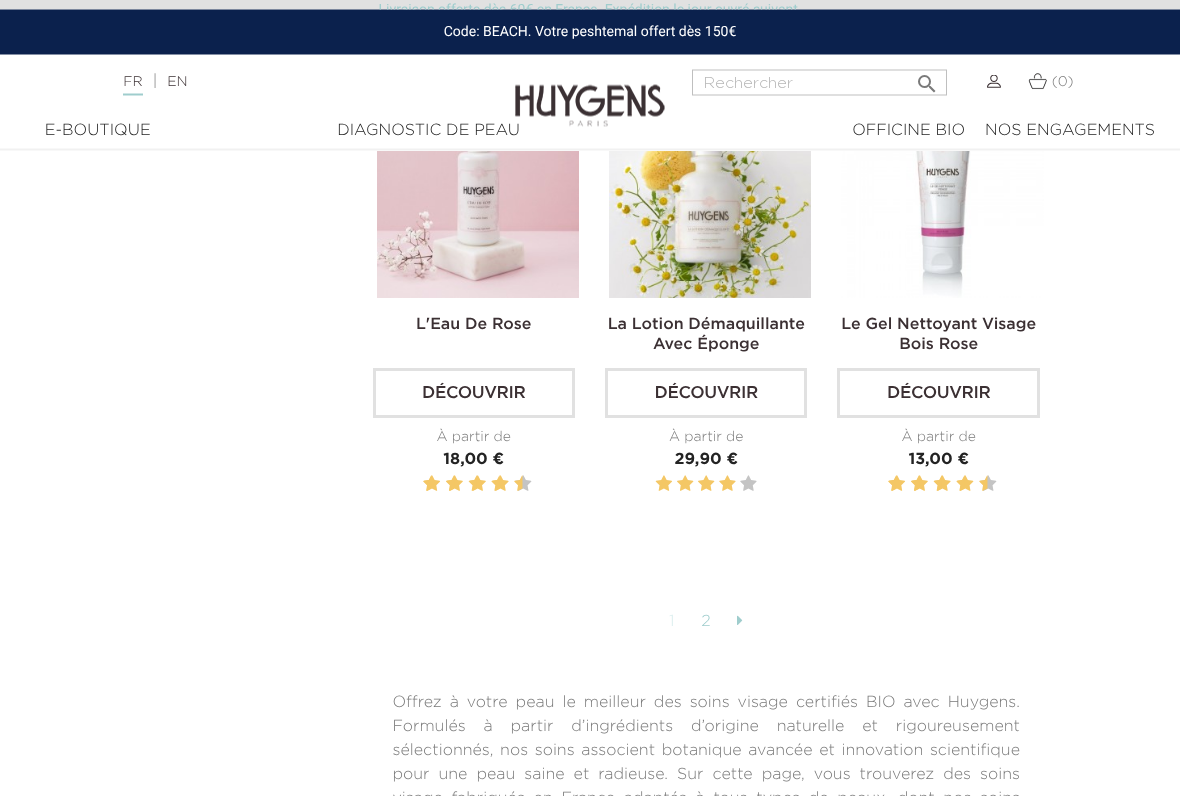 click on "1" at bounding box center (672, 623) 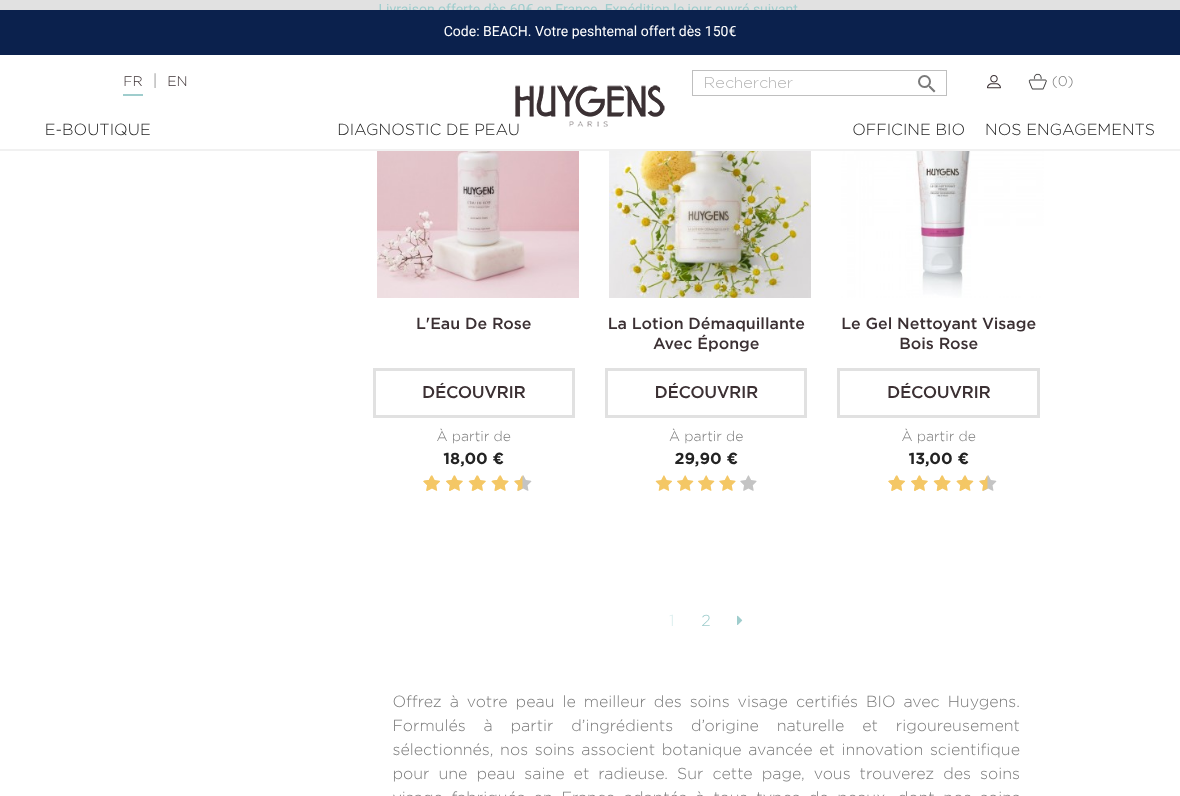click on "1" at bounding box center [672, 622] 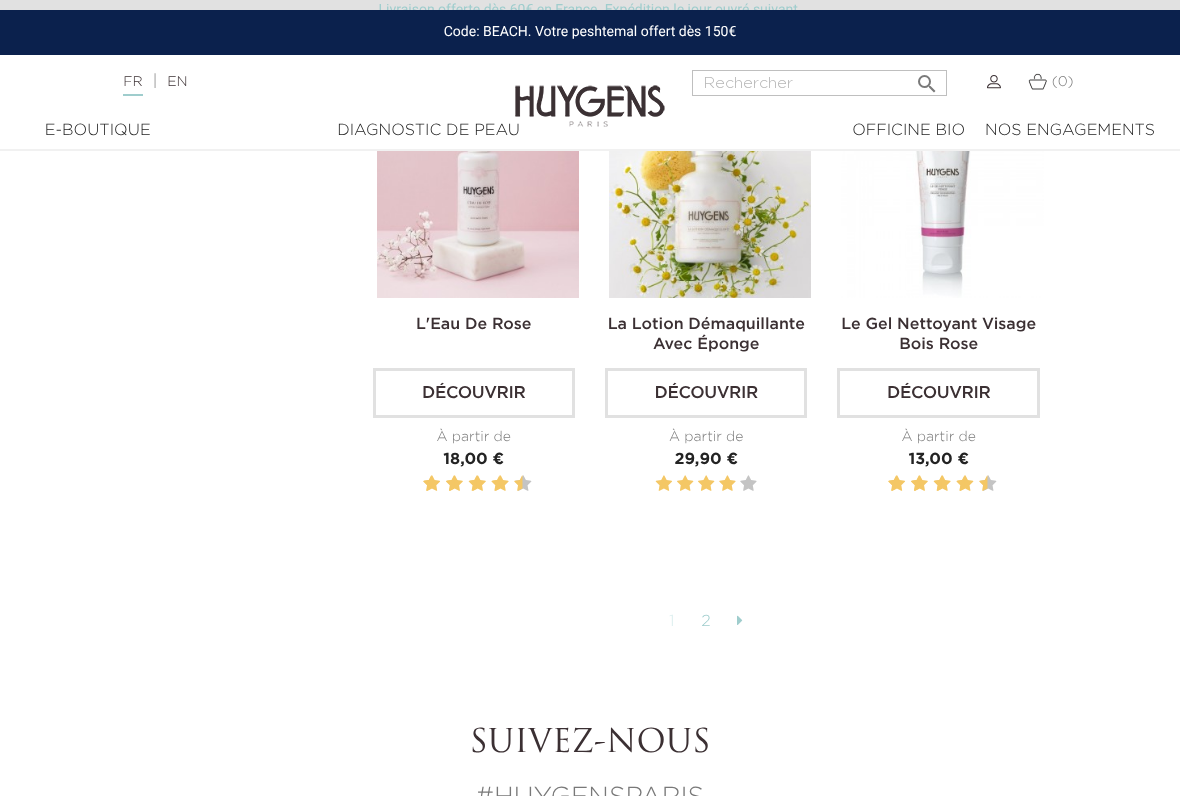 click at bounding box center [740, 622] 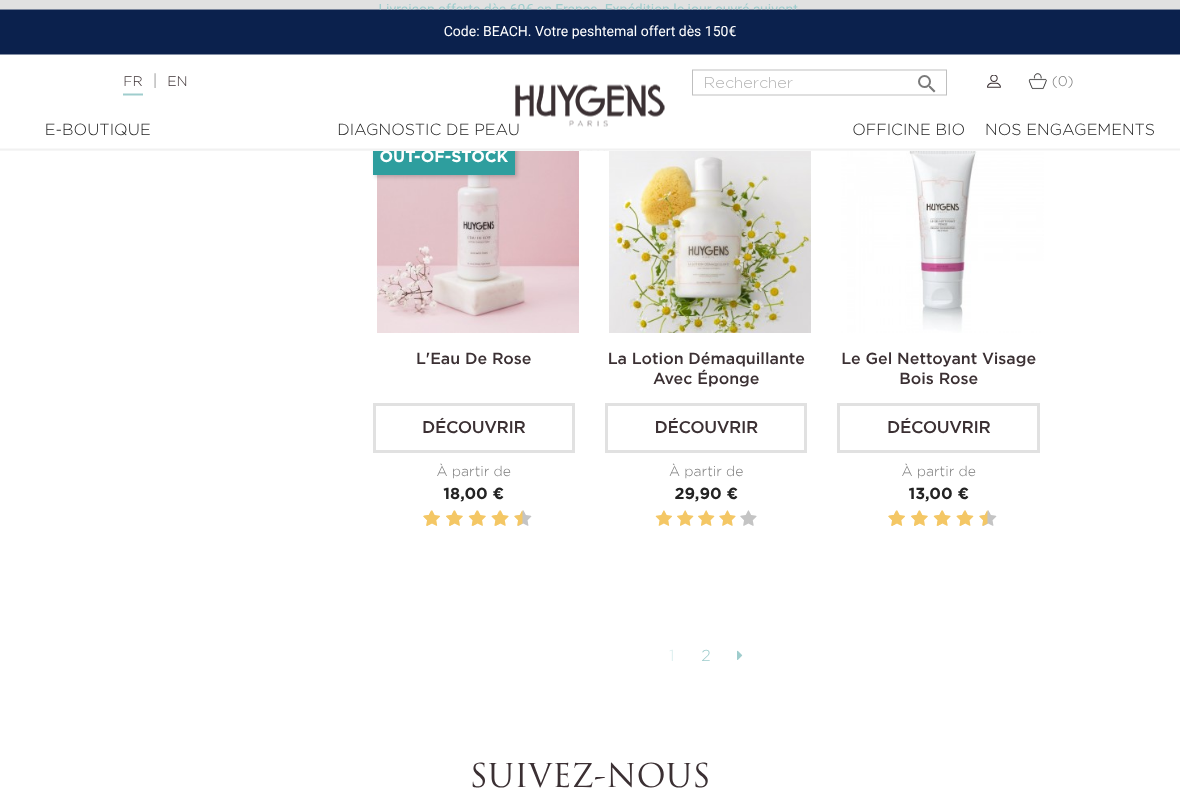 scroll, scrollTop: 4666, scrollLeft: 0, axis: vertical 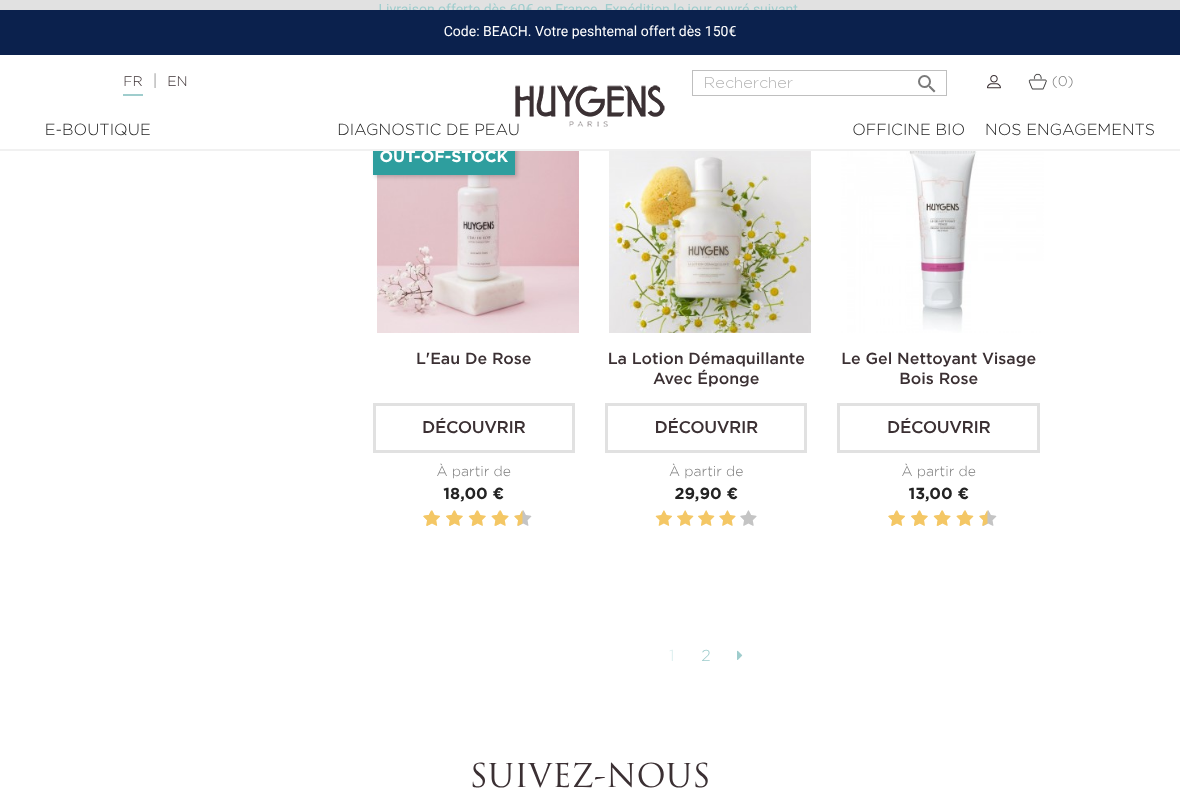 click at bounding box center (740, 657) 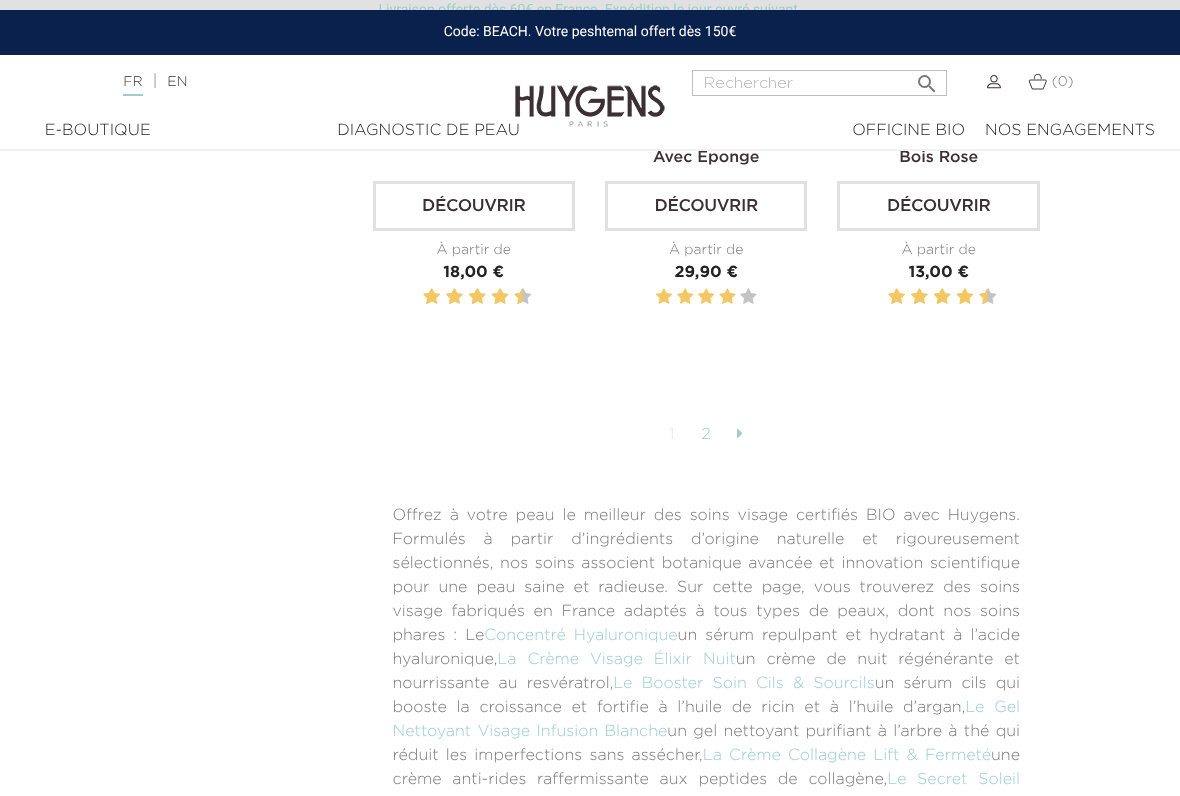 scroll, scrollTop: 4940, scrollLeft: 0, axis: vertical 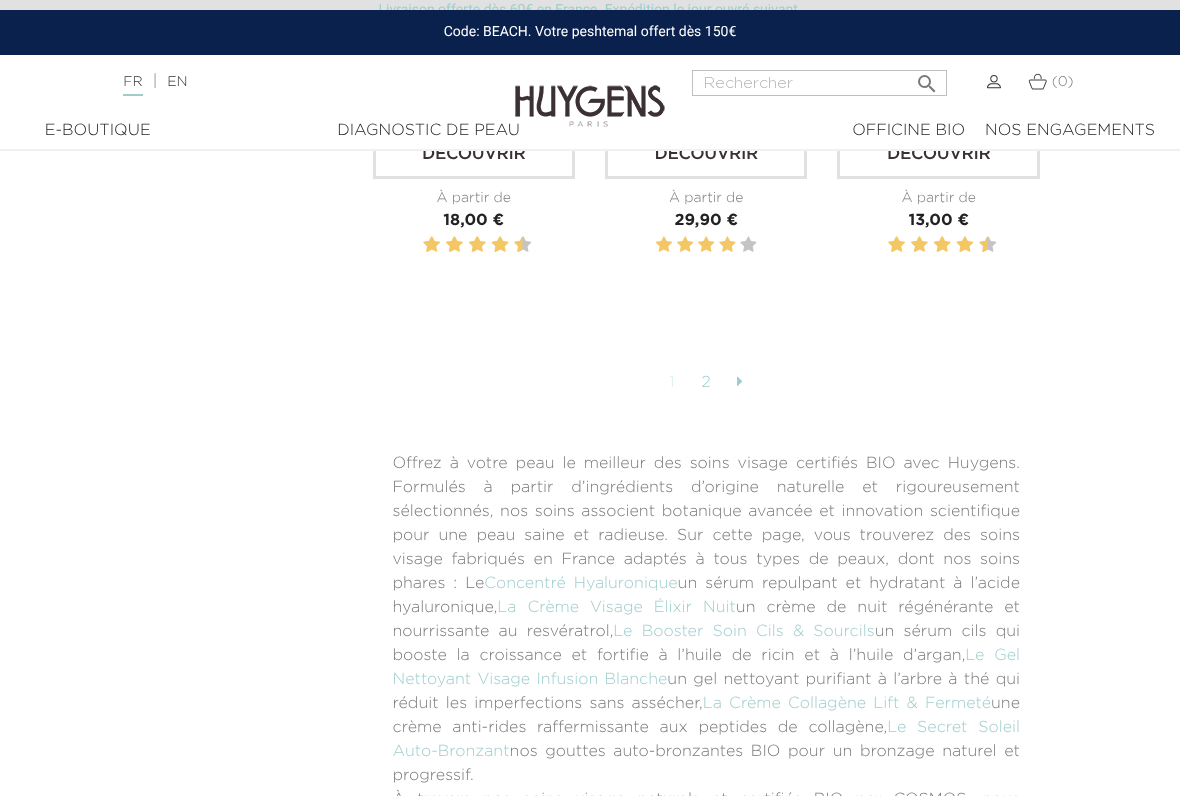 click on "Offrez à votre peau le meilleur des soins visage certifiés BIO avec Huygens. Formulés à partir d’ingrédients d’origine naturelle et rigoureusement sélectionnés, nos soins associent botanique avancée et innovation scientifique pour une peau saine et radieuse. Sur cette page, vous trouverez des soins visage fabriqués en France adaptés à tous types de peaux, dont nos soins phares : Le  Concentré Hyaluronique  un sérum repulpant et hydratant à l’acide hyaluronique,  La Crème Visage Élixir Nuit  un crème de nuit régénérante et nourrissante au resvératrol,  Le Booster Soin Cils & Sourcils  un sérum cils qui booste la croissance et fortifie à l’huile de ricin et à l’huile d’argan,  Le Gel Nettoyant Visage Infusion Blanche  un gel nettoyant purifiant à l’arbre à thé qui réduit les imperfections sans assécher,  La Crème Collagène Lift & Fermeté  une crème anti-rides raffermissante aux peptides de collagène,  Le Secret Soleil Auto-Bronzant" at bounding box center [707, 620] 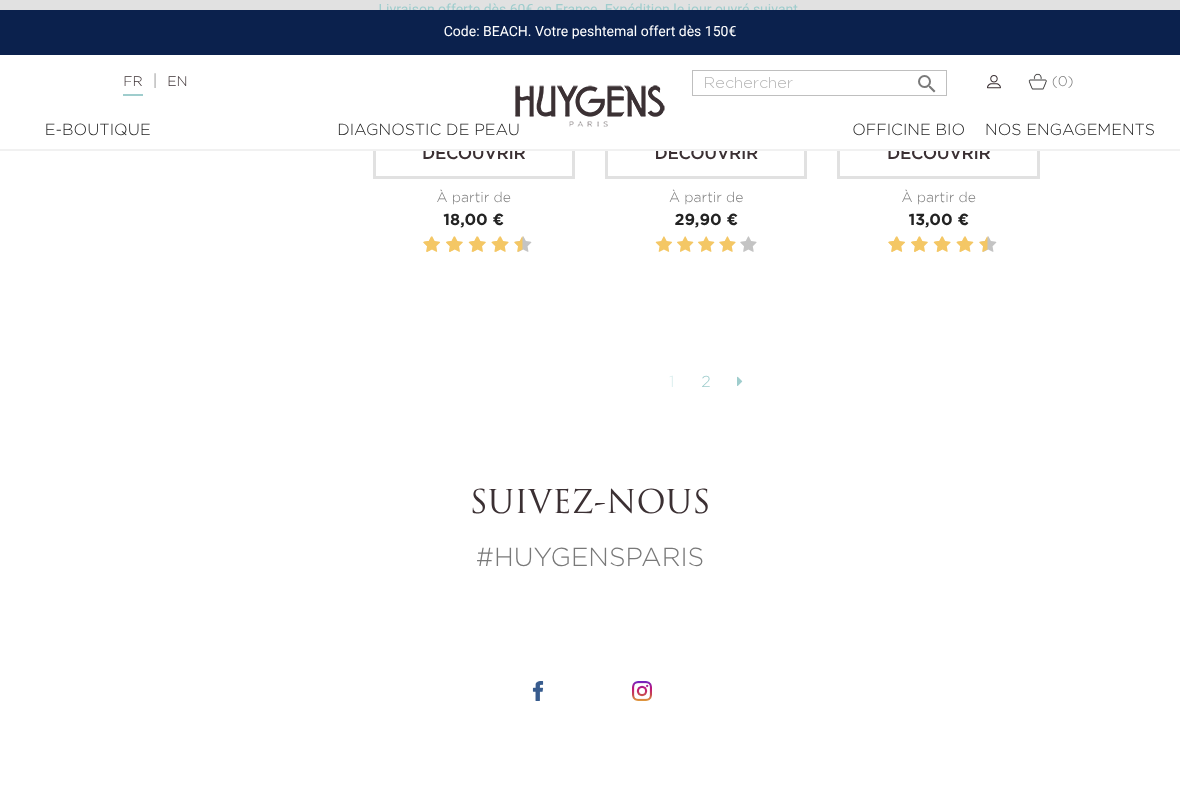 click on "1" at bounding box center (672, 383) 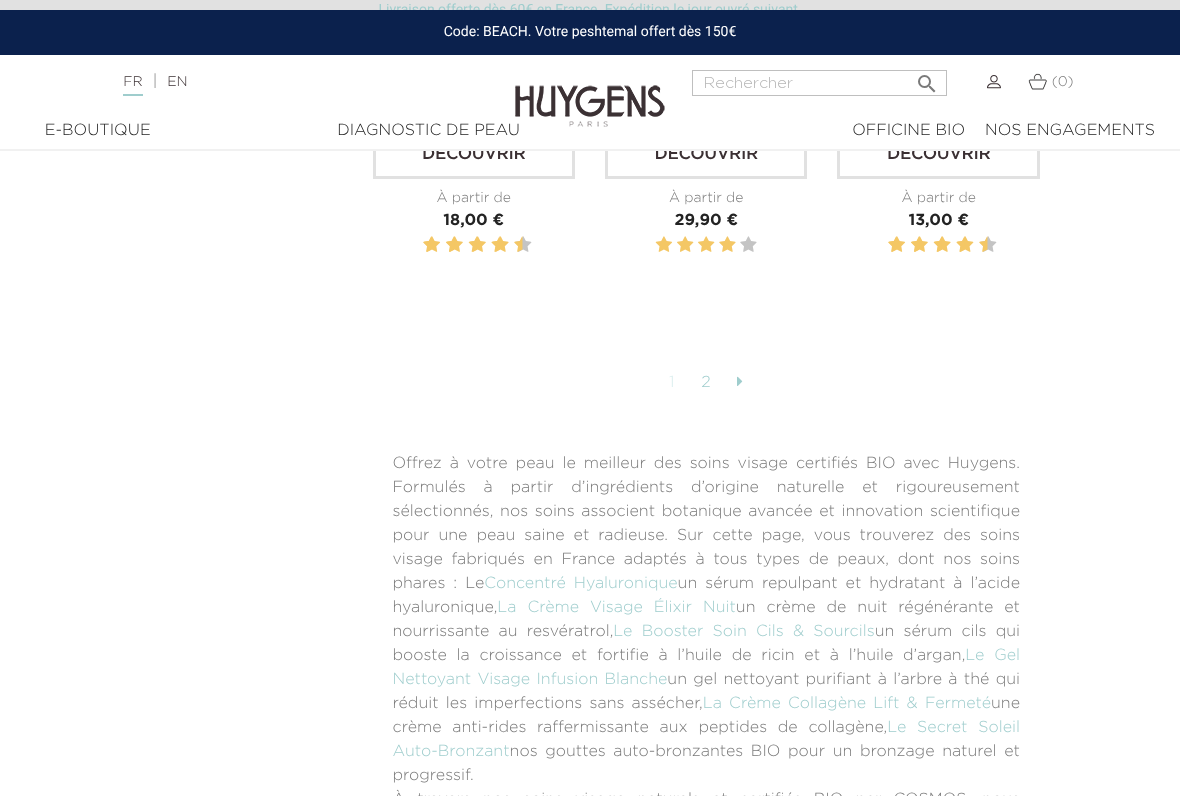 click on "2" at bounding box center [706, 383] 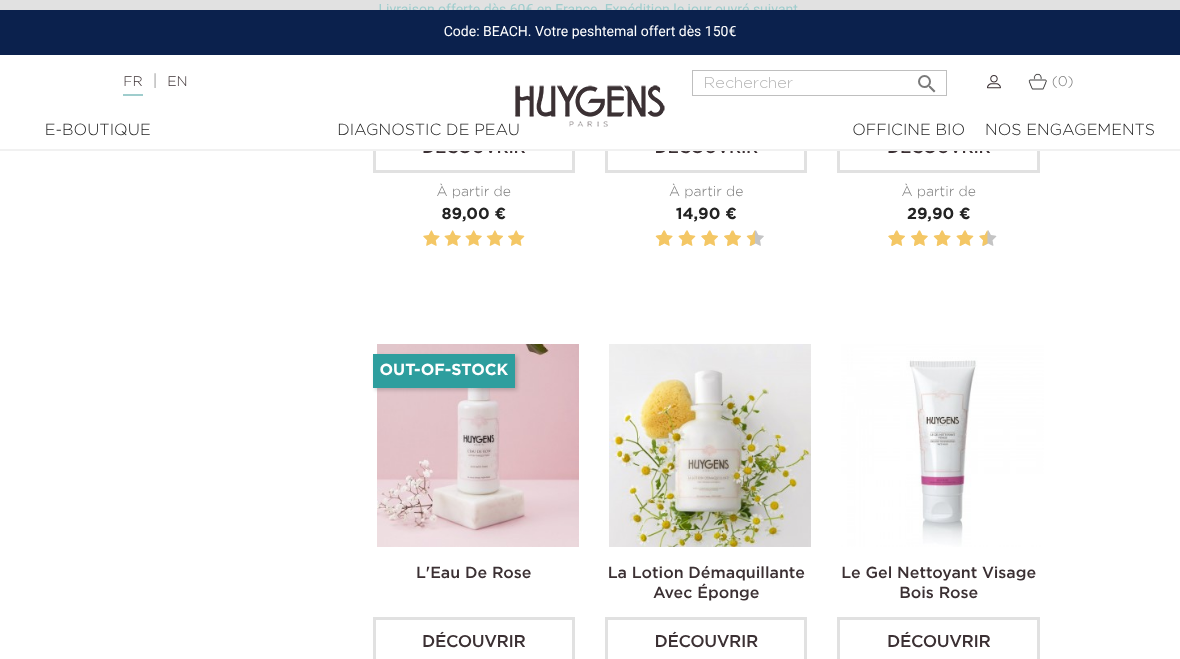 scroll, scrollTop: 4362, scrollLeft: 0, axis: vertical 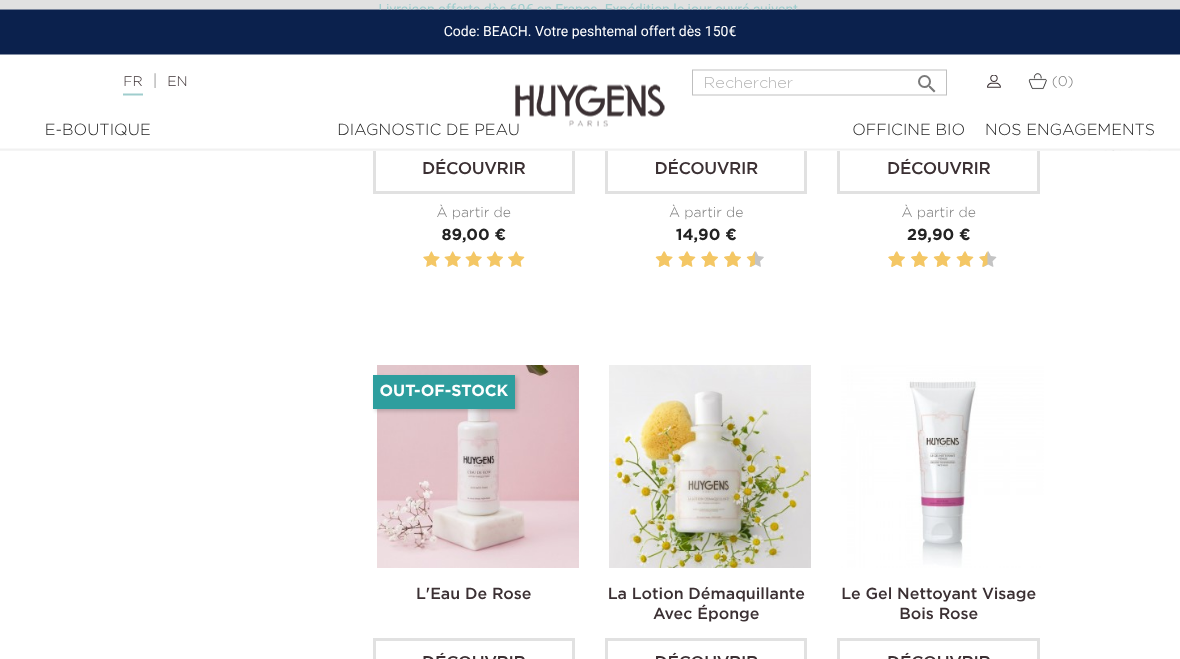 click on "E-Boutique" at bounding box center [97, 131] 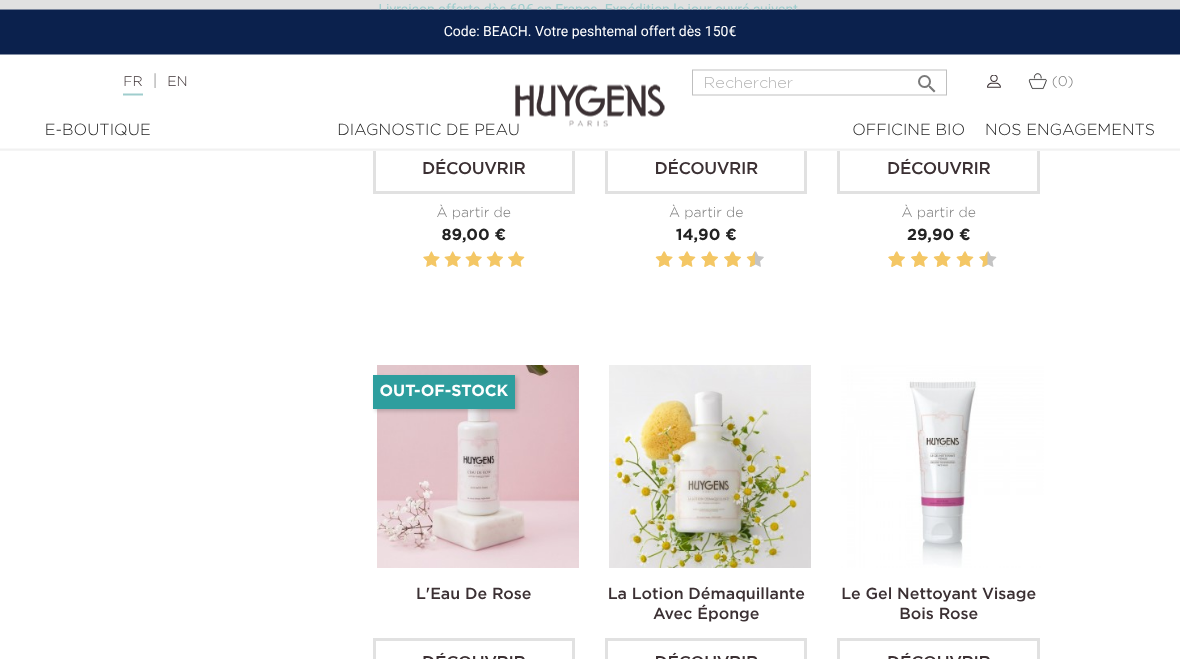 click on "E-Boutique" at bounding box center [97, 131] 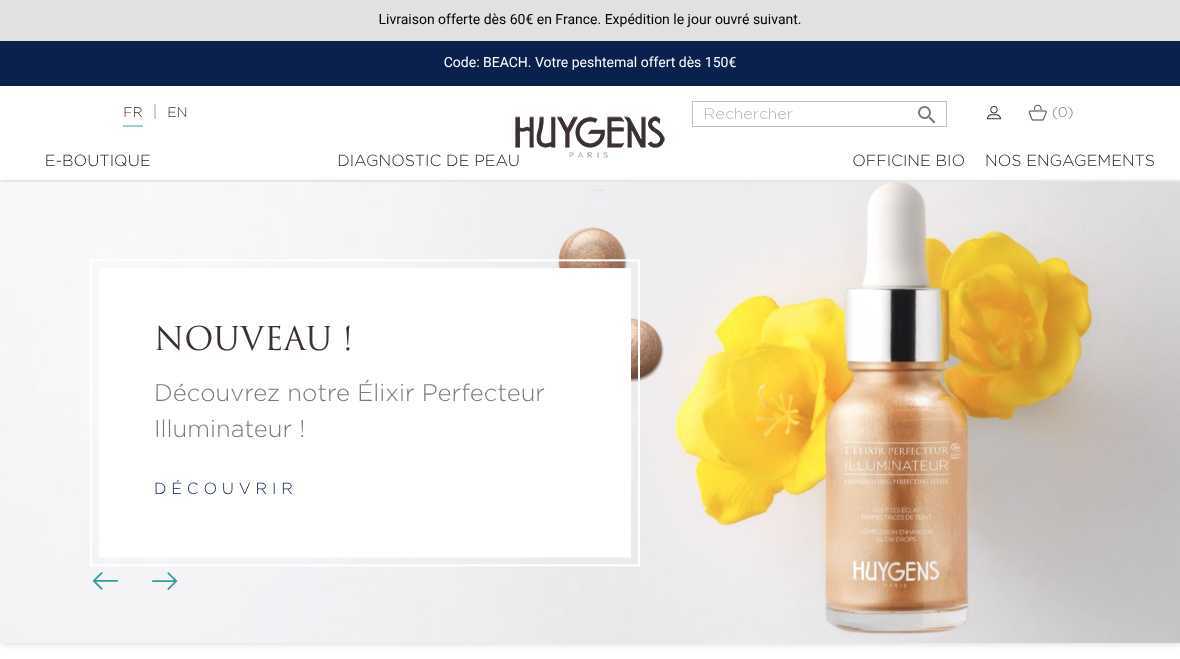 scroll, scrollTop: 0, scrollLeft: 0, axis: both 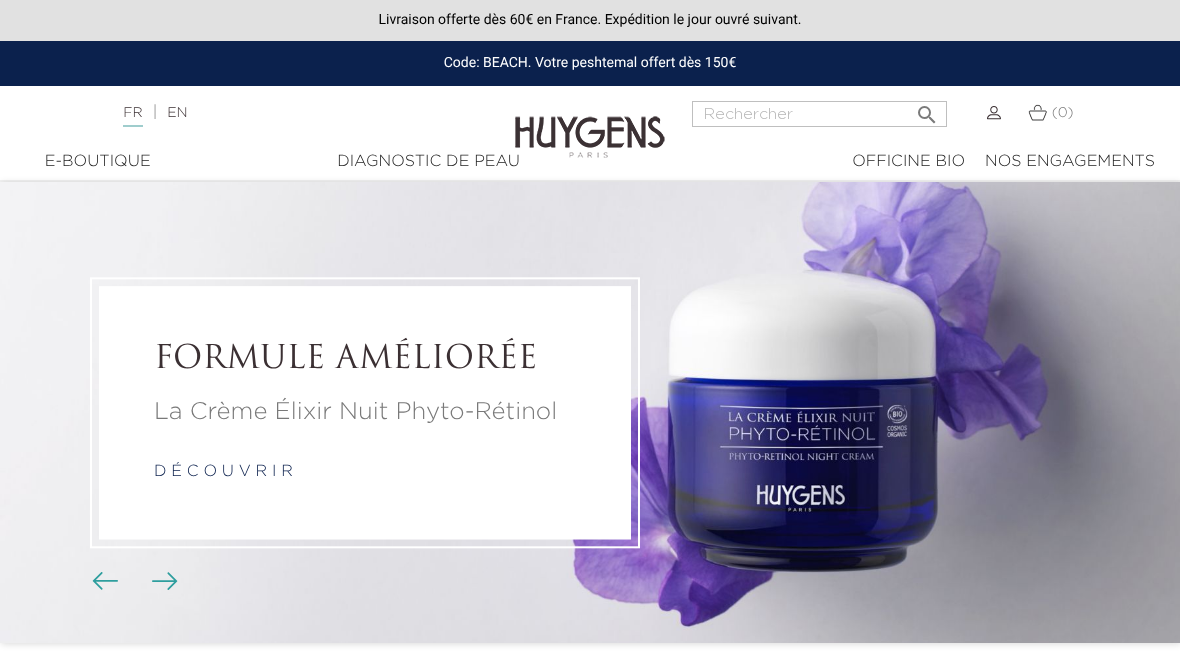 click on "E-Boutique" at bounding box center (97, 162) 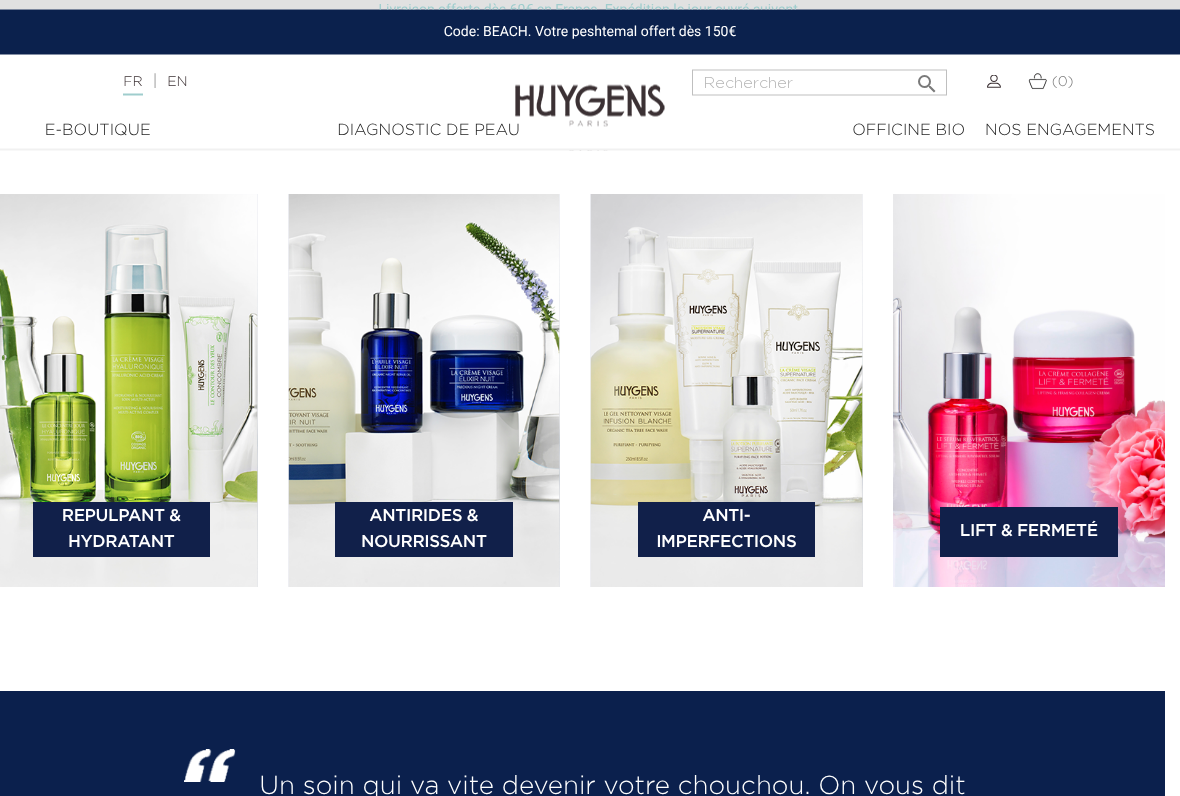scroll, scrollTop: 2824, scrollLeft: 15, axis: both 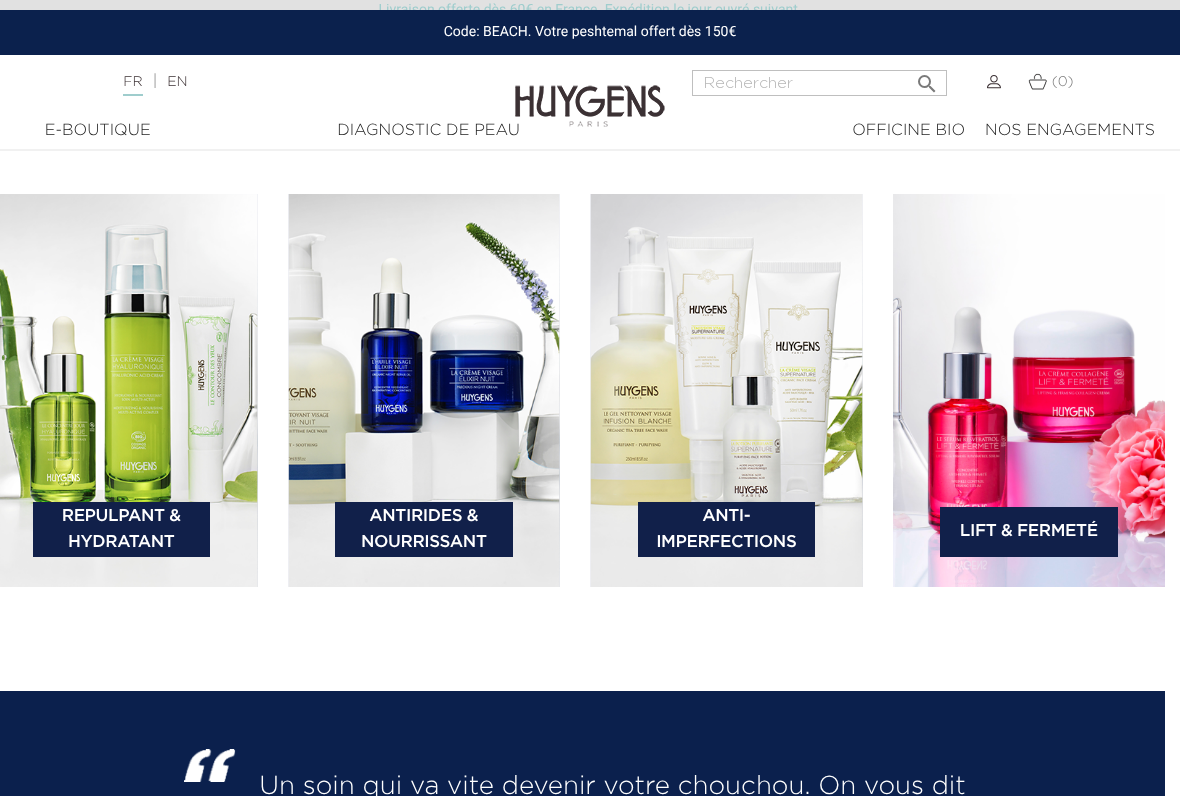 click on "Antirides & Nourrissant" at bounding box center (424, 529) 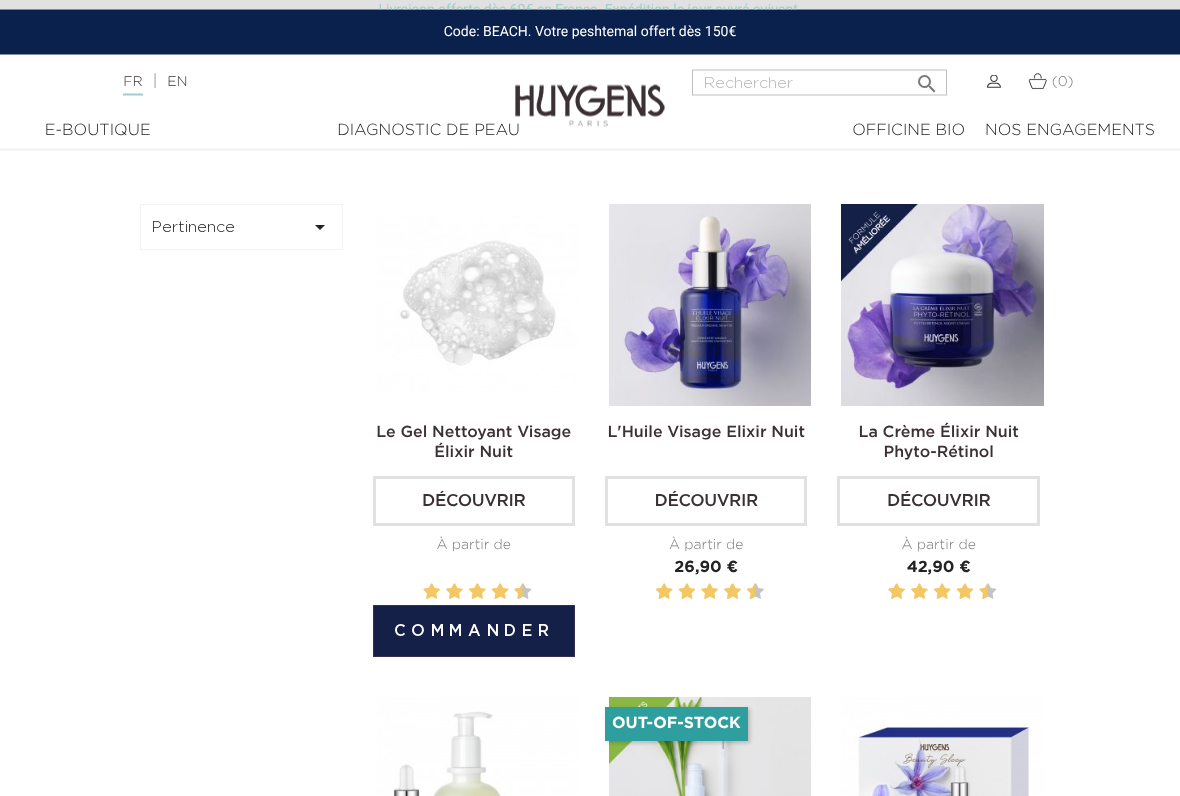 scroll, scrollTop: 604, scrollLeft: 0, axis: vertical 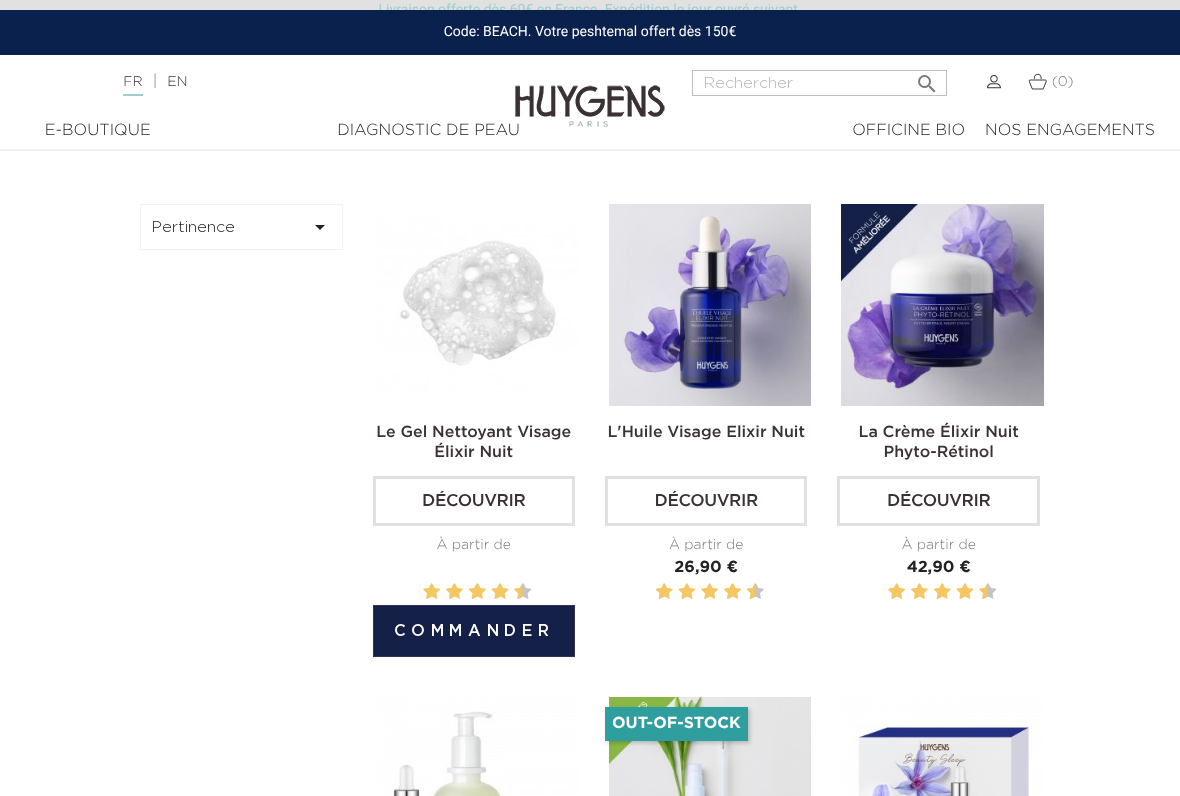 click on "Le Gel Nettoyant Visage Élixir Nuit" at bounding box center (473, 443) 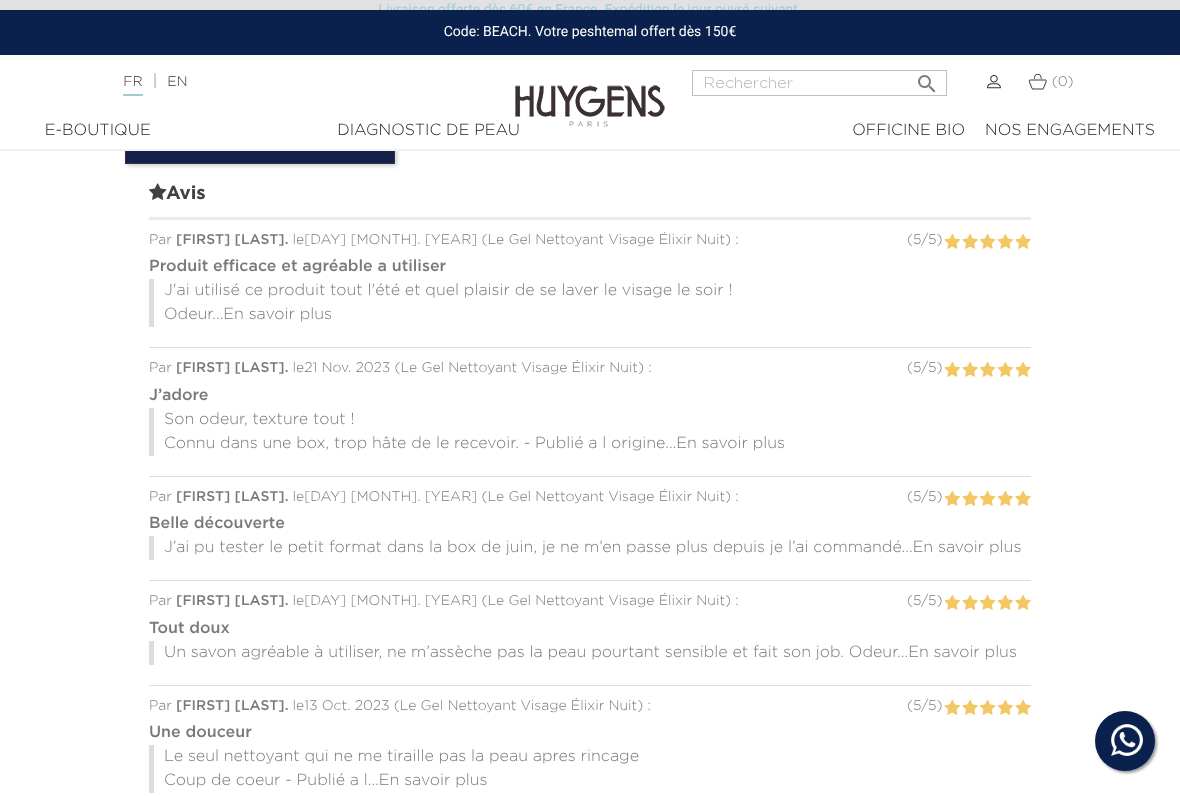 scroll, scrollTop: 1317, scrollLeft: 0, axis: vertical 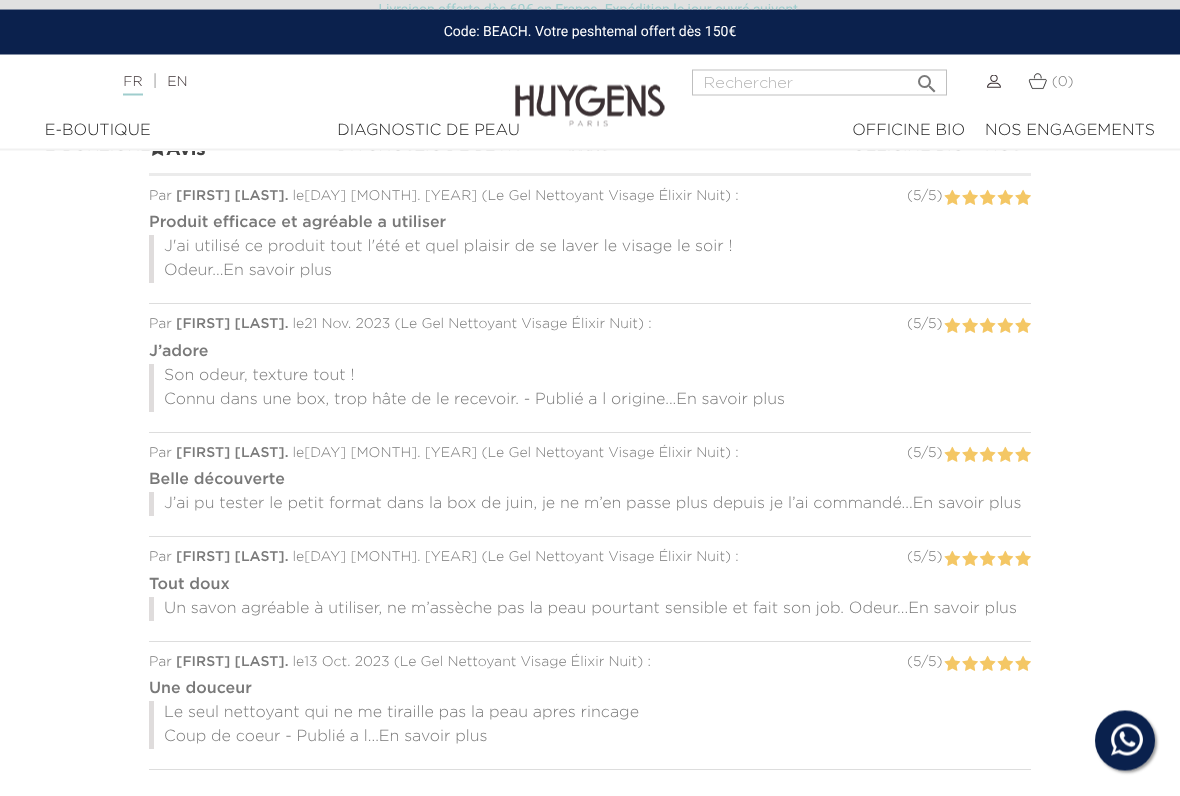 click on "En savoir plus" at bounding box center [277, 272] 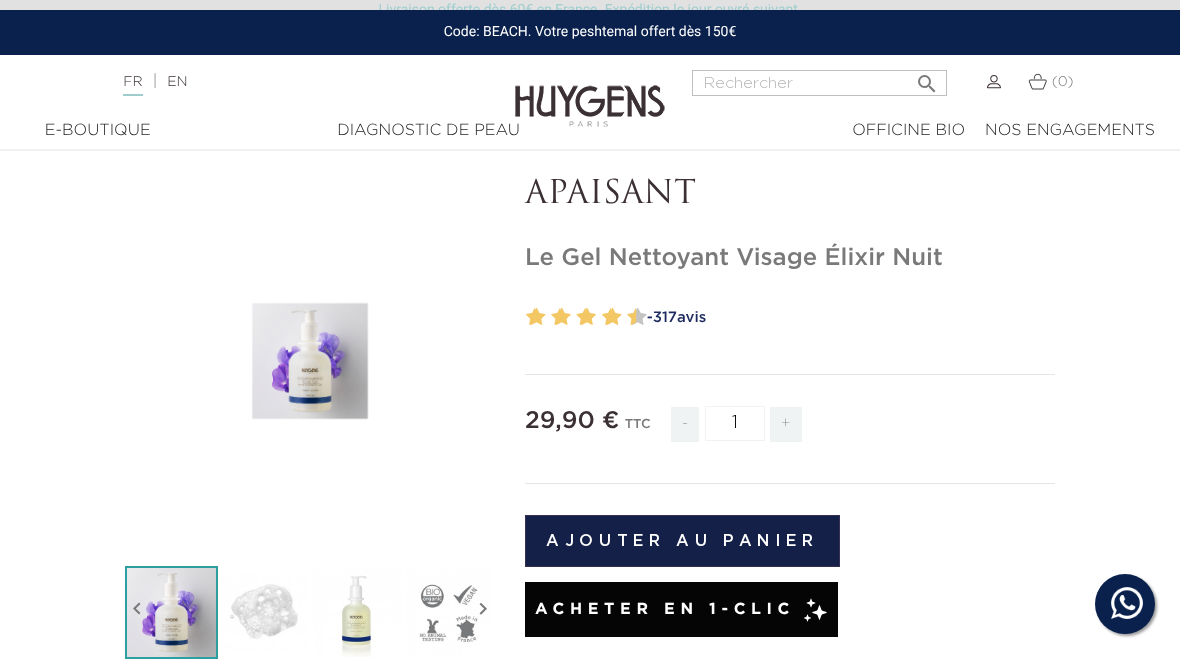 scroll, scrollTop: 0, scrollLeft: 0, axis: both 